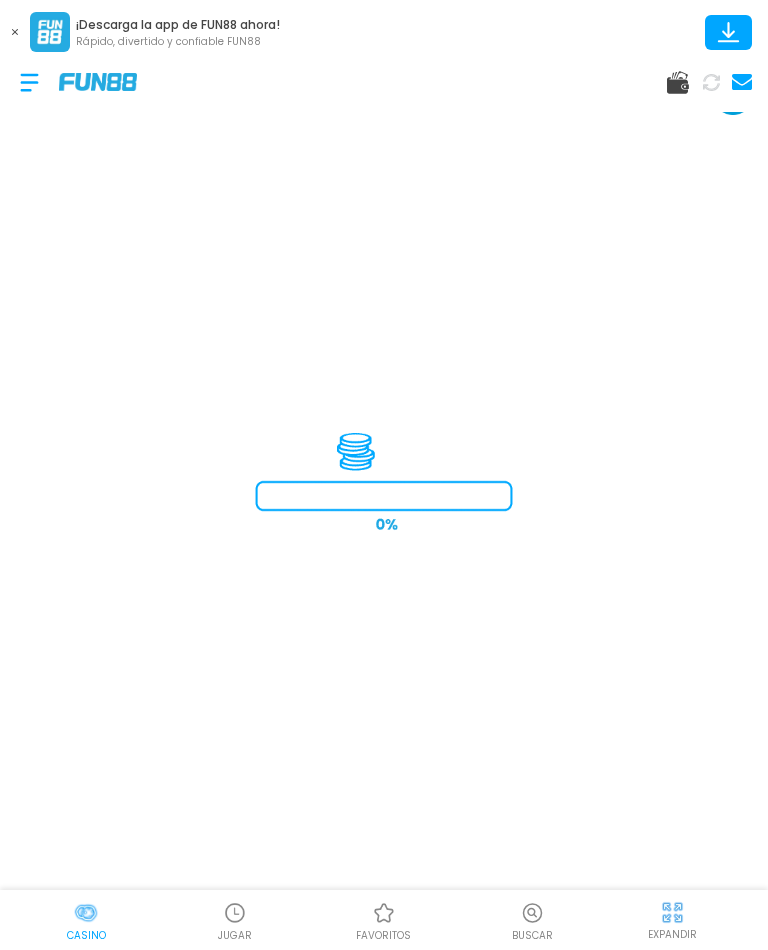 scroll, scrollTop: 31, scrollLeft: 0, axis: vertical 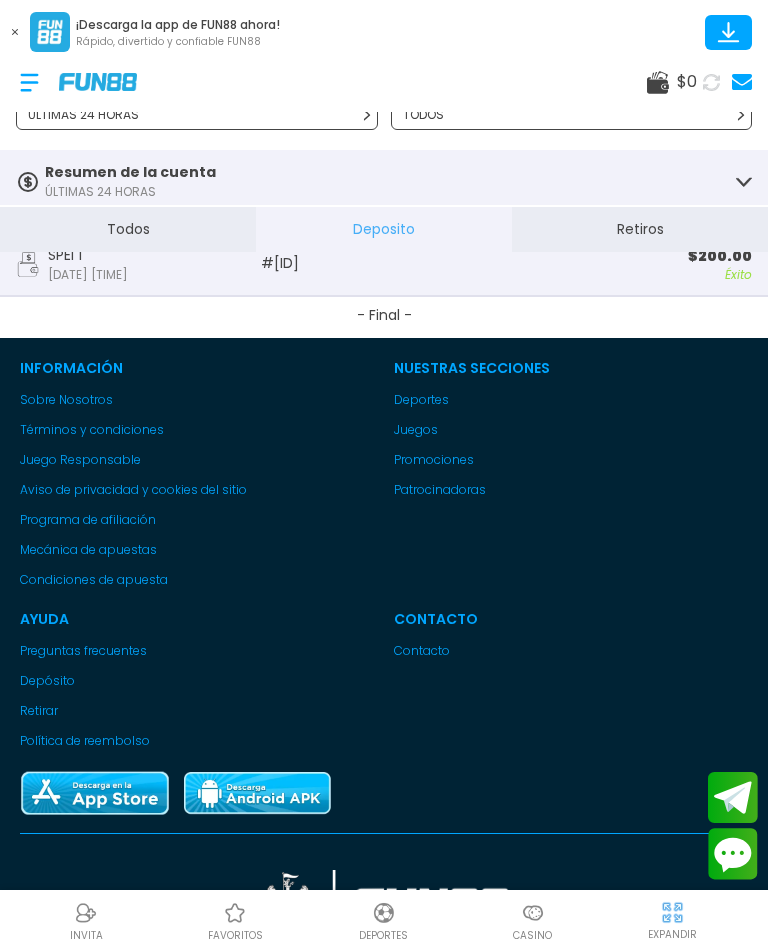 click at bounding box center [15, 32] 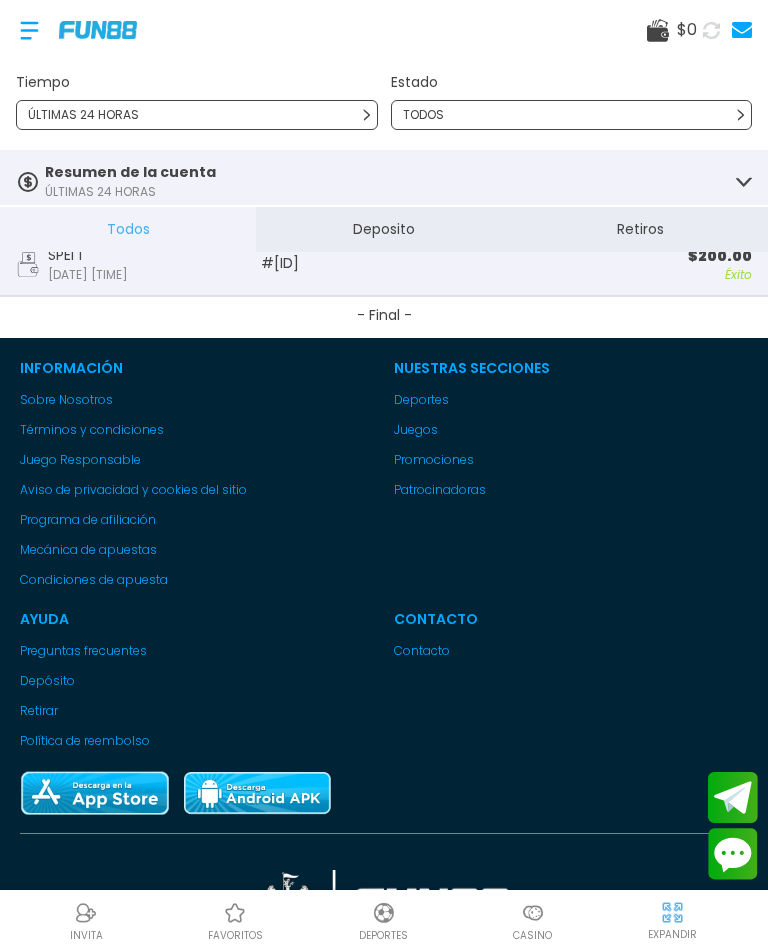 scroll, scrollTop: 0, scrollLeft: 0, axis: both 